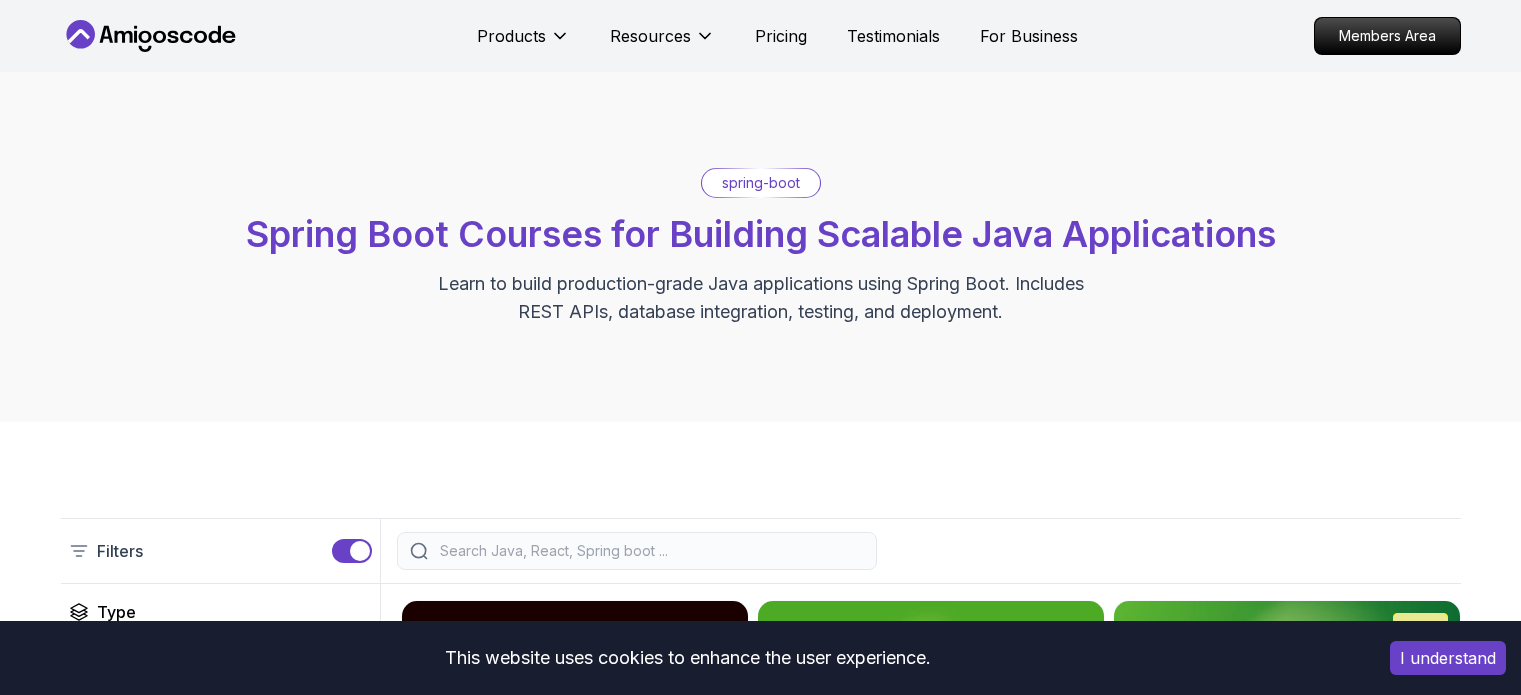 scroll, scrollTop: 400, scrollLeft: 0, axis: vertical 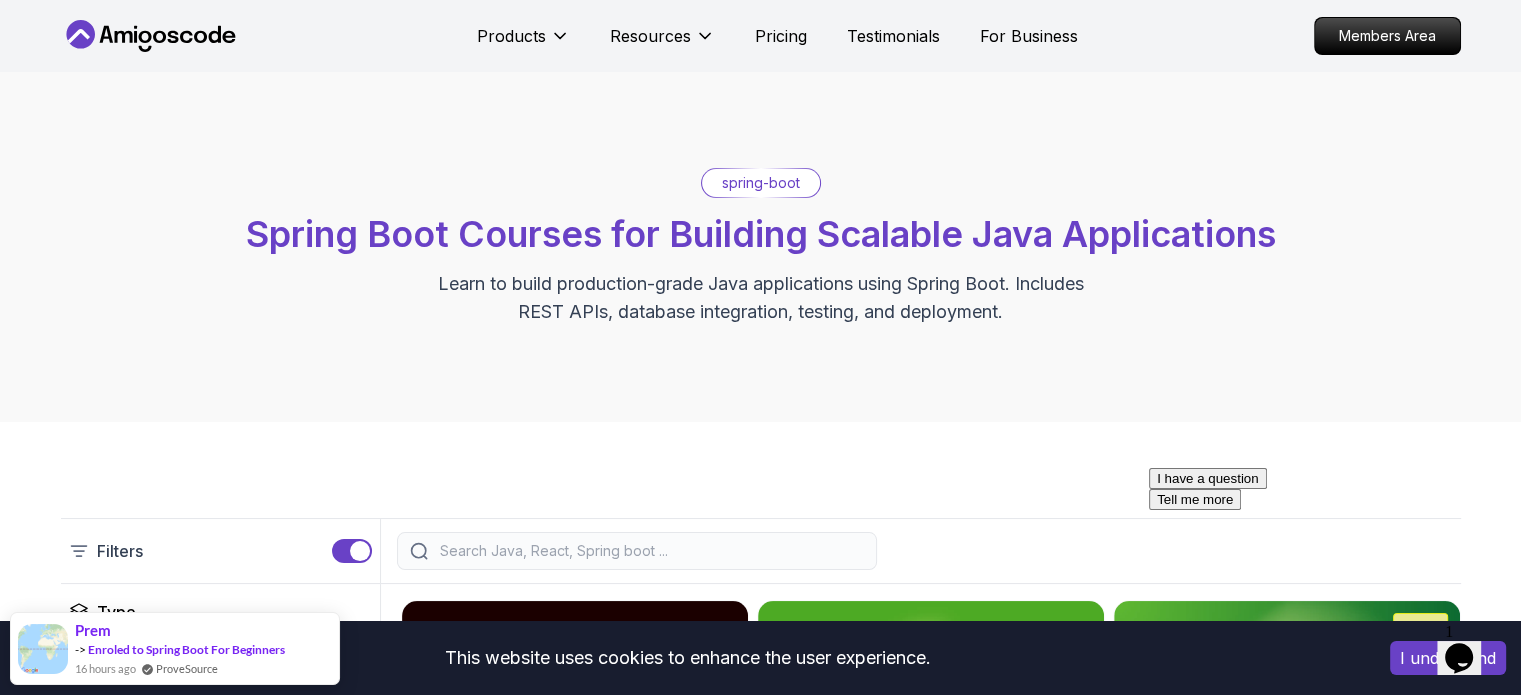 drag, startPoint x: 677, startPoint y: 291, endPoint x: 695, endPoint y: 271, distance: 26.907248 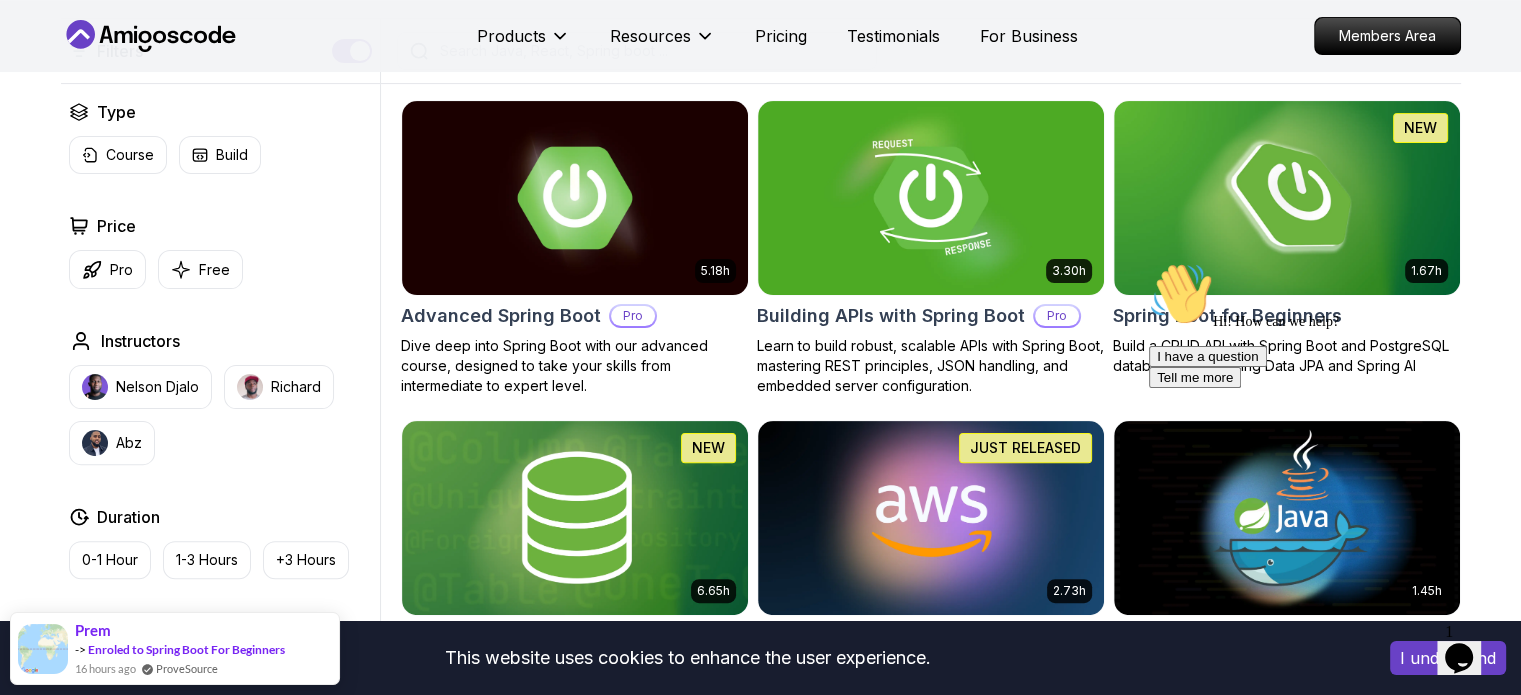 scroll, scrollTop: 540, scrollLeft: 0, axis: vertical 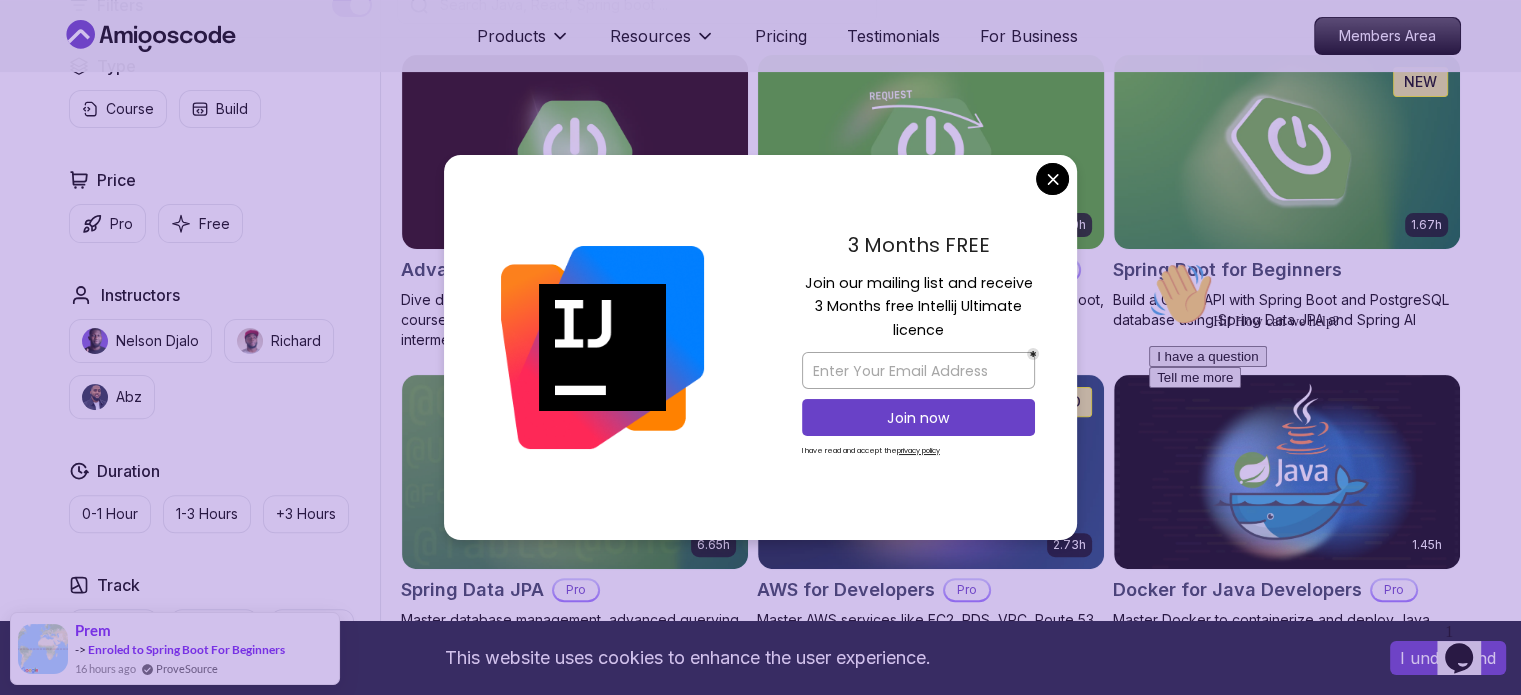 click on "This website uses cookies to enhance the user experience. I understand Products Resources Pricing Testimonials For Business Members Area Products Resources Pricing Testimonials For Business Members Area spring-boot Spring Boot Courses for Building Scalable Java Applications Learn to build production-grade Java applications using Spring Boot. Includes REST APIs, database integration, testing, and deployment. Filters Filters Type Course Build Price Pro Free Instructors Nelson Djalo Richard Abz Duration 0-1 Hour 1-3 Hours +3 Hours Track Front End Back End Dev Ops Full Stack Level Junior Mid-level Senior 5.18h Advanced Spring Boot Pro Dive deep into Spring Boot with our advanced course, designed to take your skills from intermediate to expert level. 3.30h Building APIs with Spring Boot Pro Learn to build robust, scalable APIs with Spring Boot, mastering REST principles, JSON handling, and embedded server configuration. 1.67h NEW Spring Boot for Beginners 6.65h NEW Spring Data JPA Pro 2.73h JUST RELEASED Pro 1.45h" at bounding box center [760, 1087] 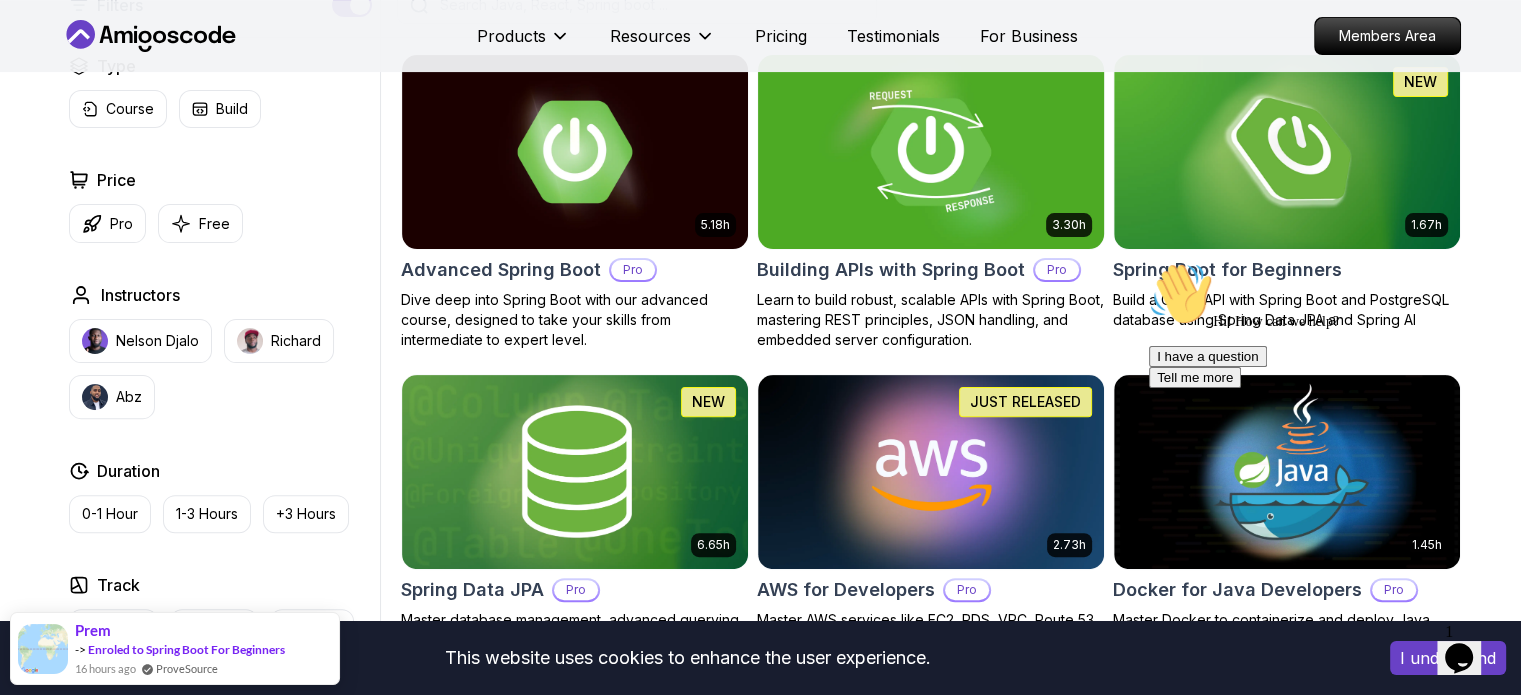 click at bounding box center [930, 151] 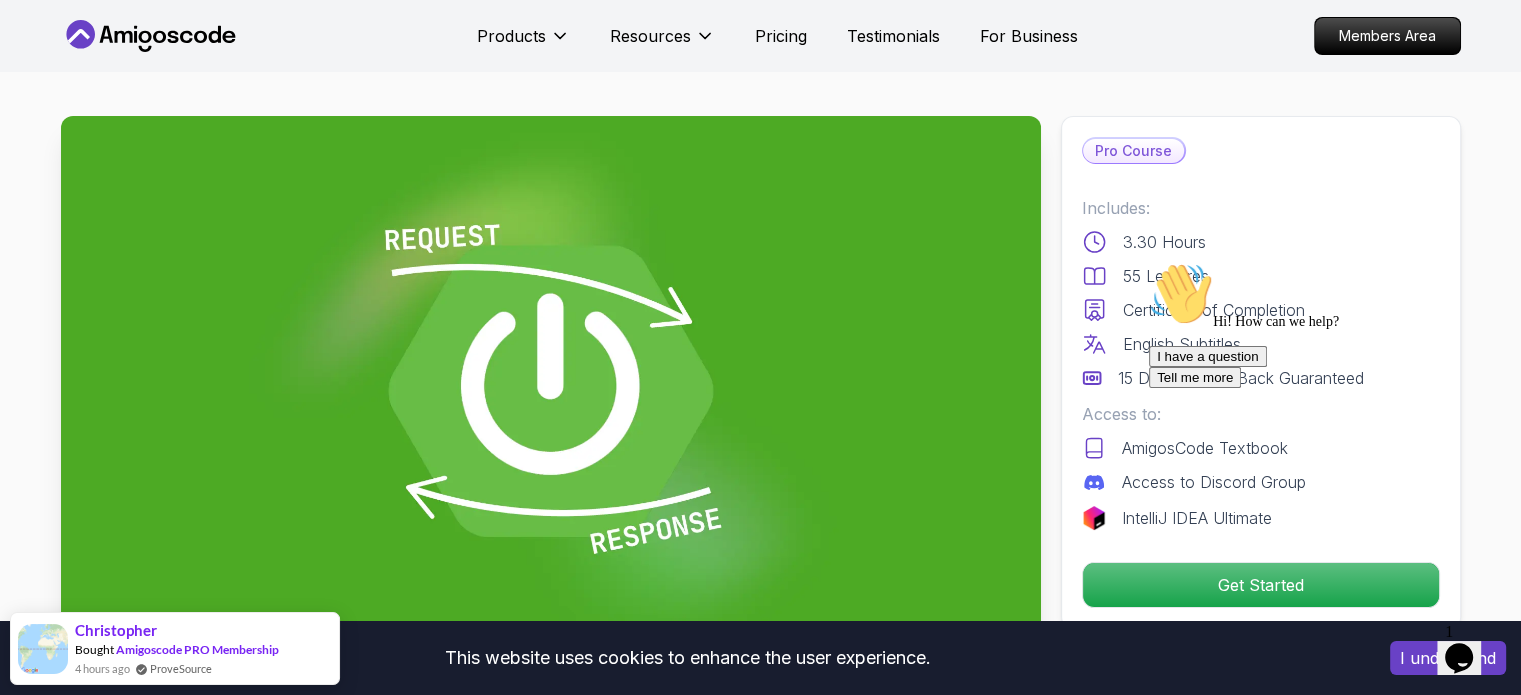 scroll, scrollTop: 0, scrollLeft: 0, axis: both 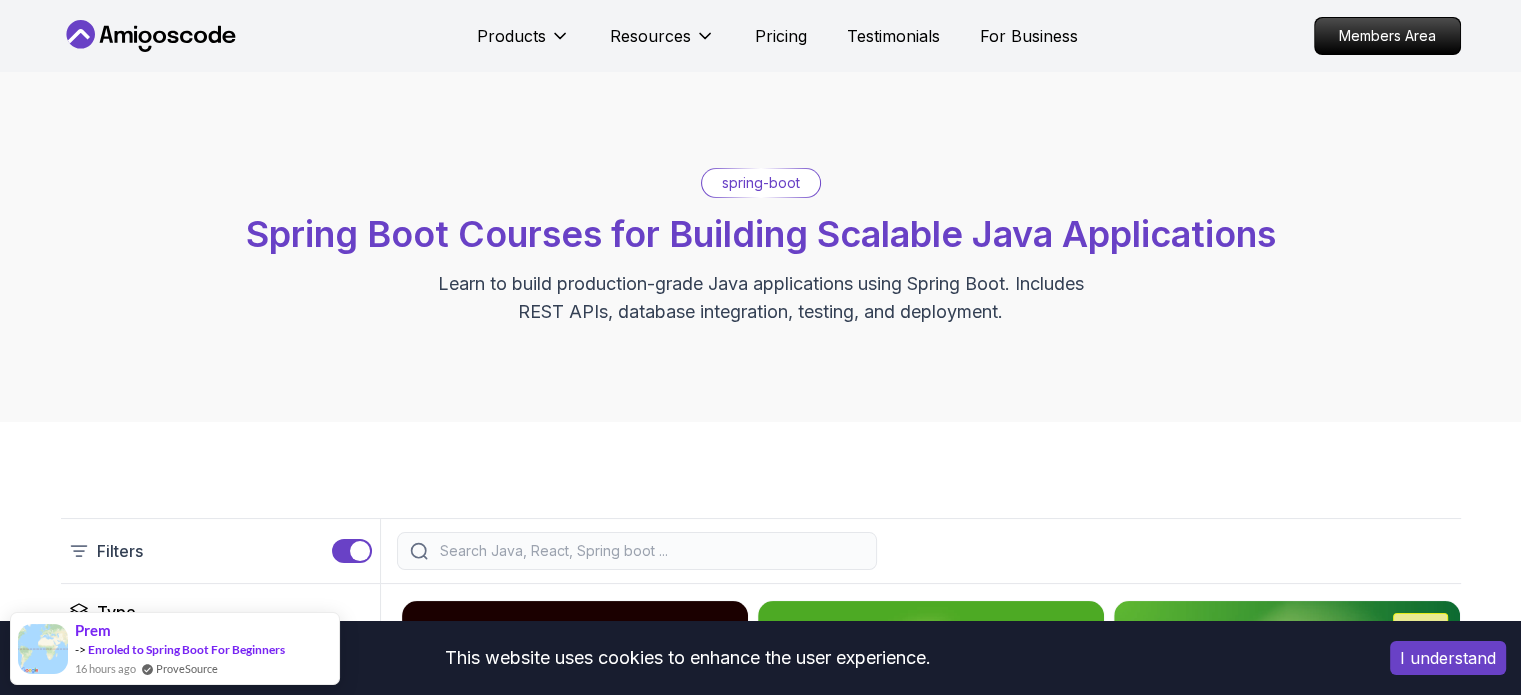 click on "spring-boot Spring Boot Courses for Building Scalable Java Applications Learn to build production-grade Java applications using Spring Boot. Includes REST APIs, database integration, testing, and deployment." at bounding box center [761, 247] 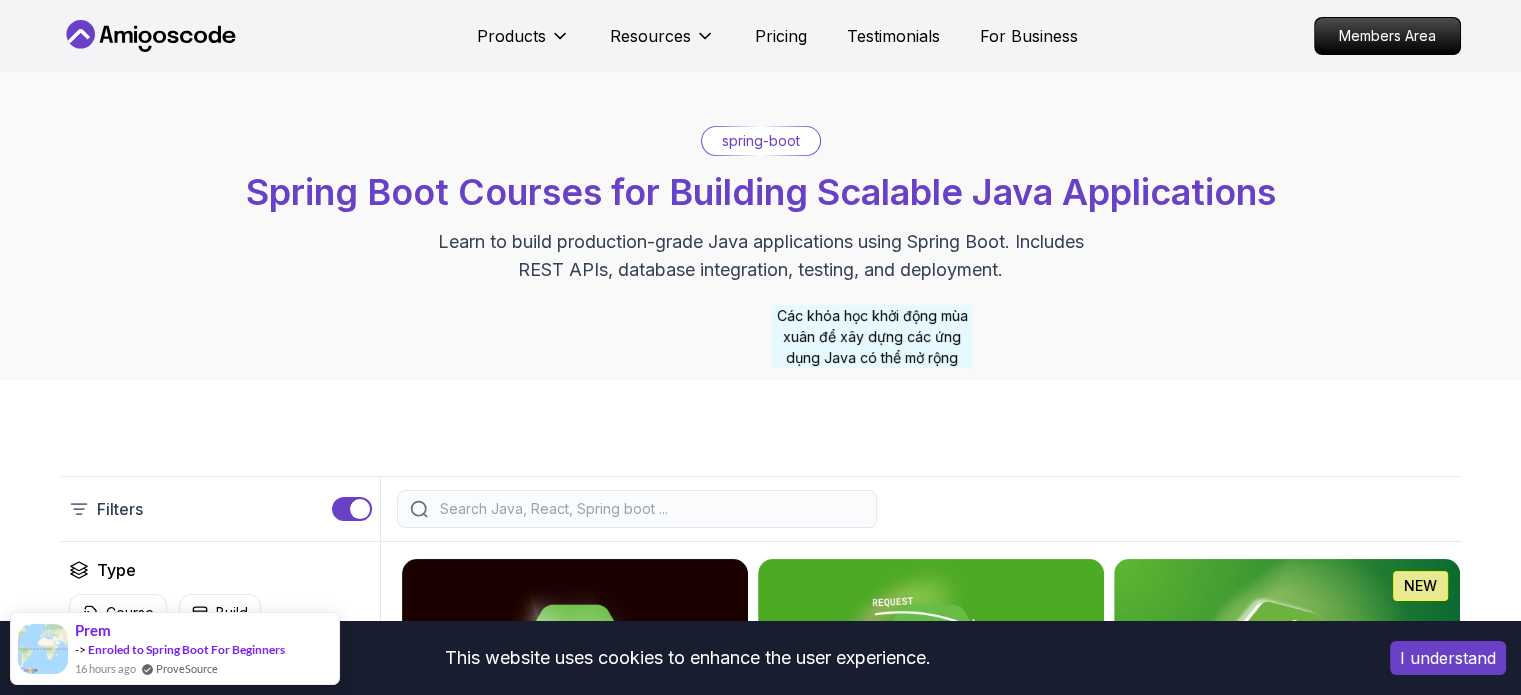 scroll, scrollTop: 100, scrollLeft: 0, axis: vertical 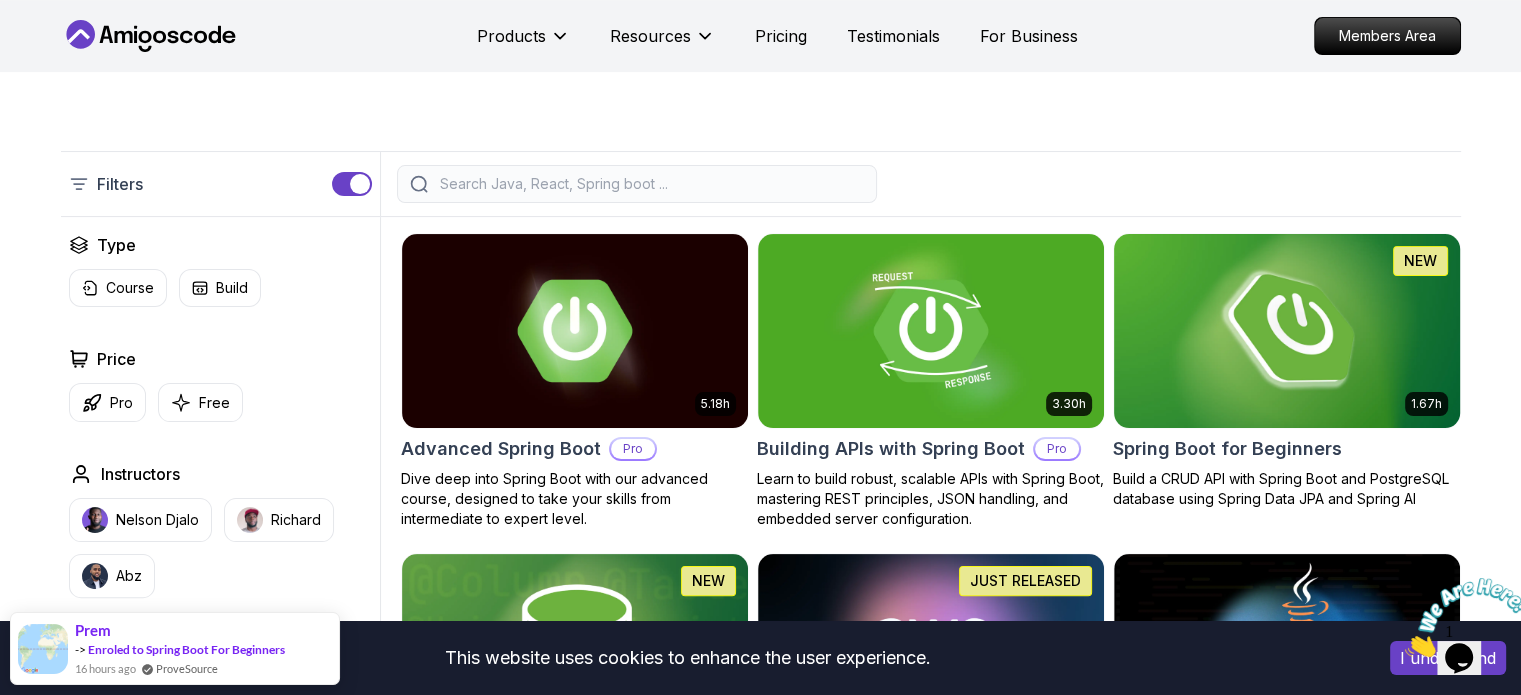 click at bounding box center (1286, 330) 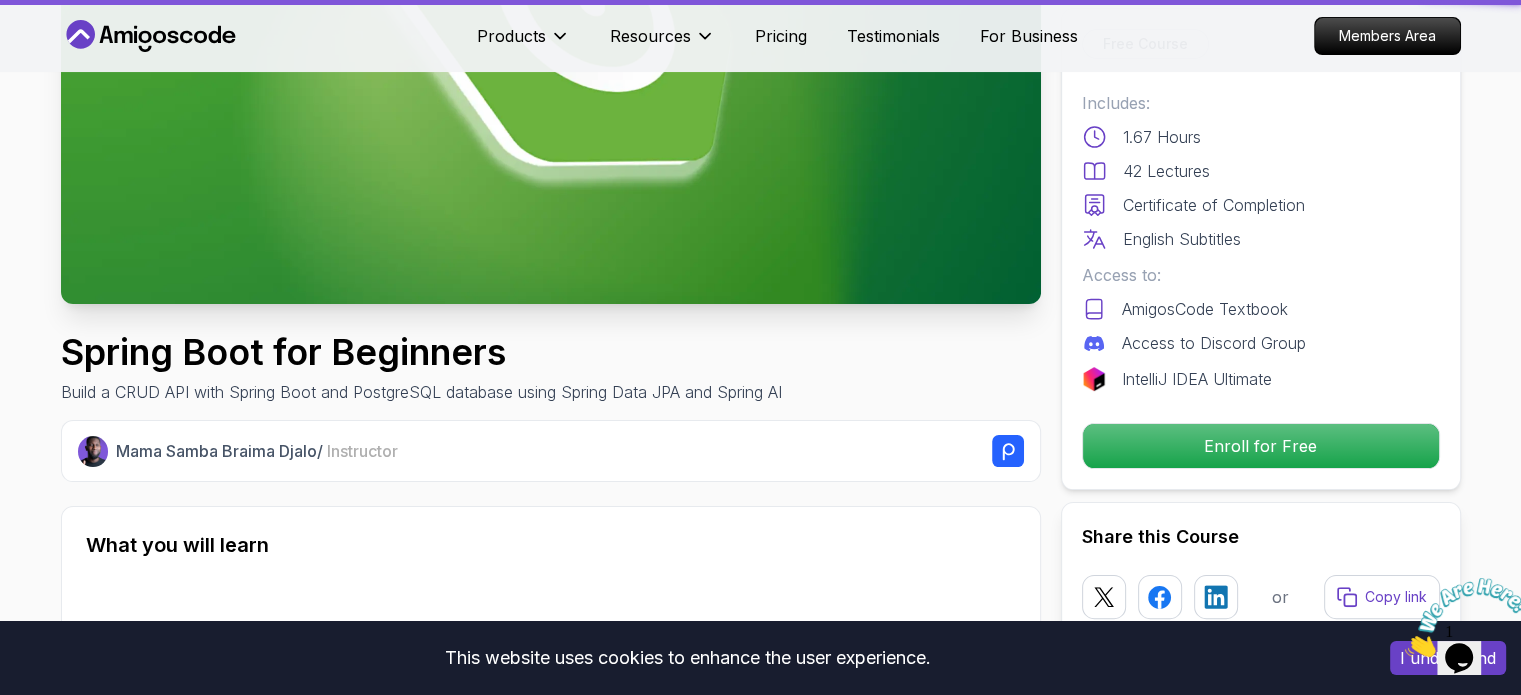 scroll, scrollTop: 0, scrollLeft: 0, axis: both 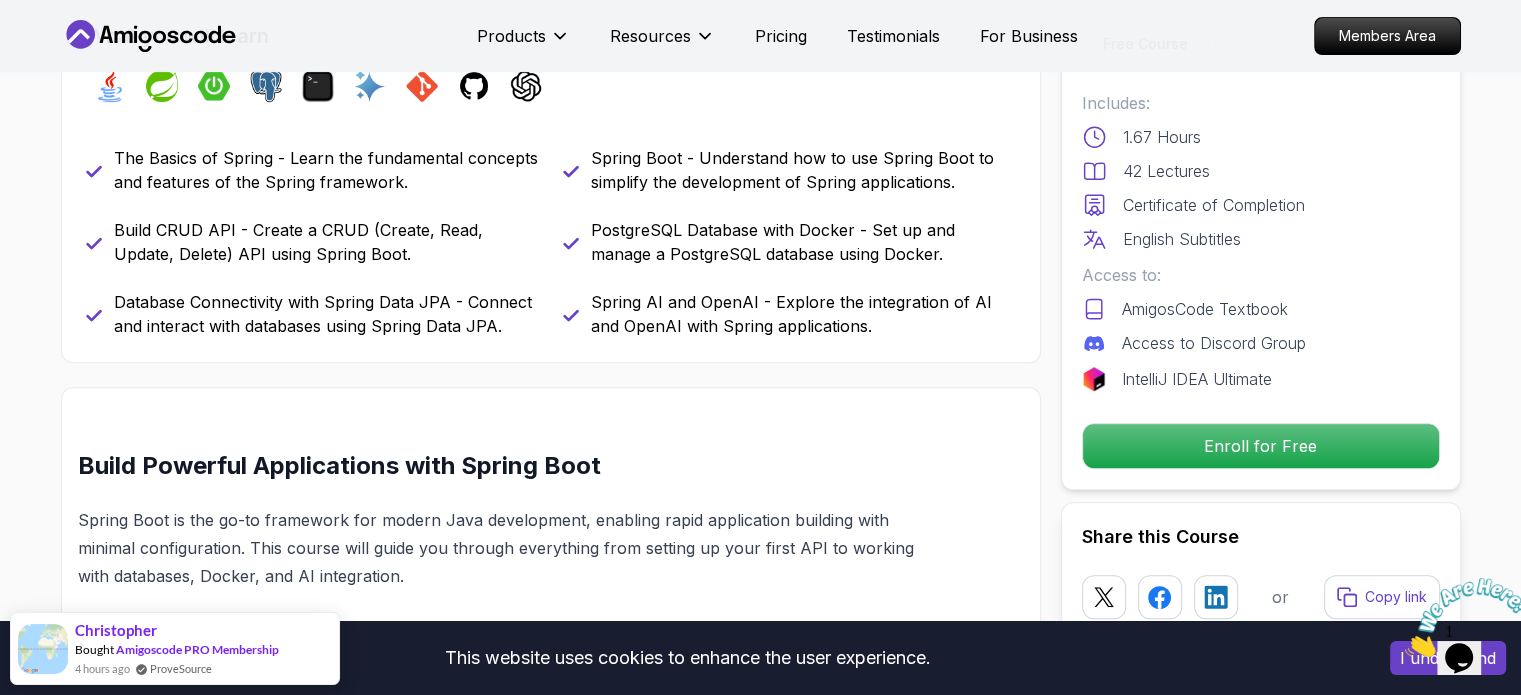 click on "This website uses cookies to enhance the user experience. I understand Products Resources Pricing Testimonials For Business Members Area Products Resources Pricing Testimonials For Business Members Area Spring Boot for Beginners Build a CRUD API with Spring Boot and PostgreSQL database using Spring Data JPA and Spring AI [NAME] /   Instructor Free Course Includes: 1.67 Hours 42 Lectures Certificate of Completion English Subtitles Access to: AmigosCode Textbook Access to Discord Group IntelliJ IDEA Ultimate Enroll for Free Share this Course or Copy link Got a Team of 5 or More? With one subscription, give your entire team access to all courses and features. Check our Business Plan [NAME] /   Instructor What you will learn java spring spring-boot postgres terminal ai git github chatgpt The Basics of Spring - Learn the fundamental concepts and features of the Spring framework. Spring Boot - Understand how to use Spring Boot to simplify the development of Spring applications." at bounding box center [760, 4182] 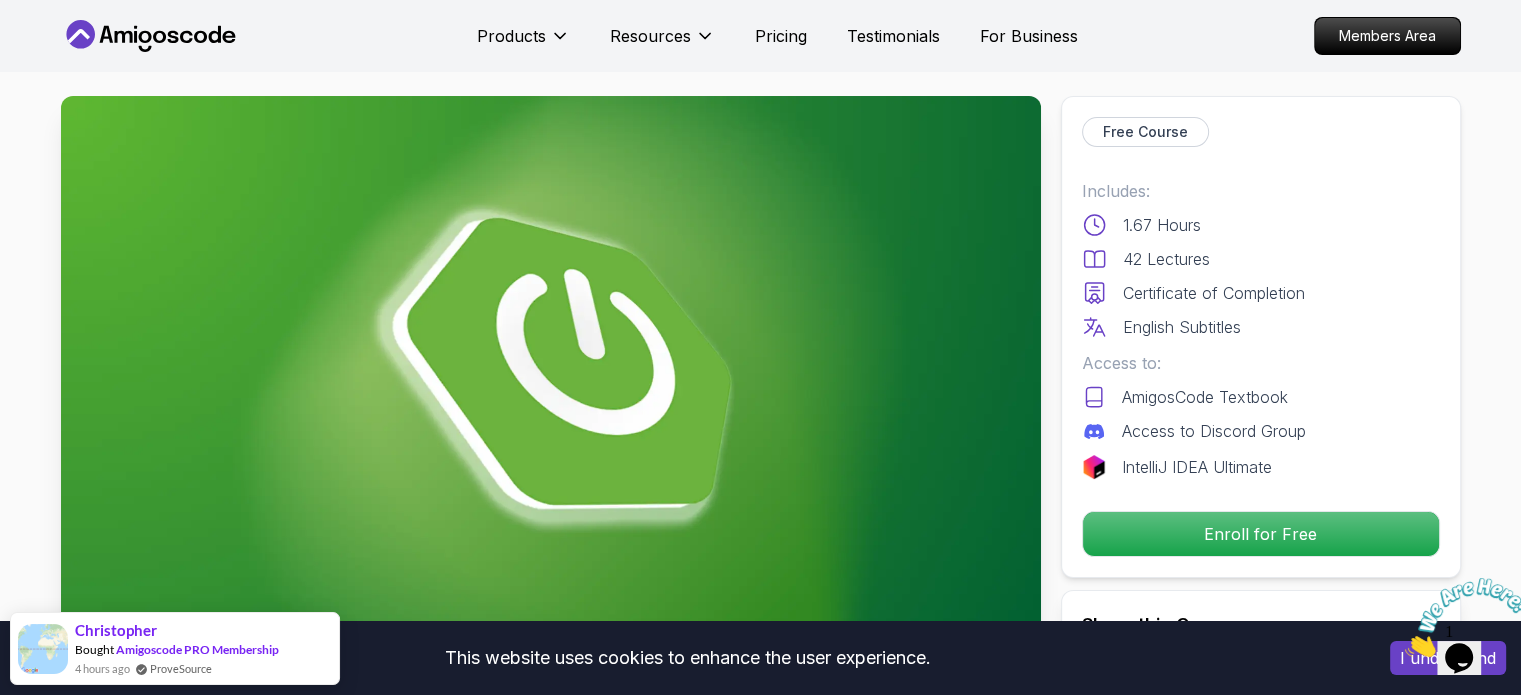 scroll, scrollTop: 0, scrollLeft: 0, axis: both 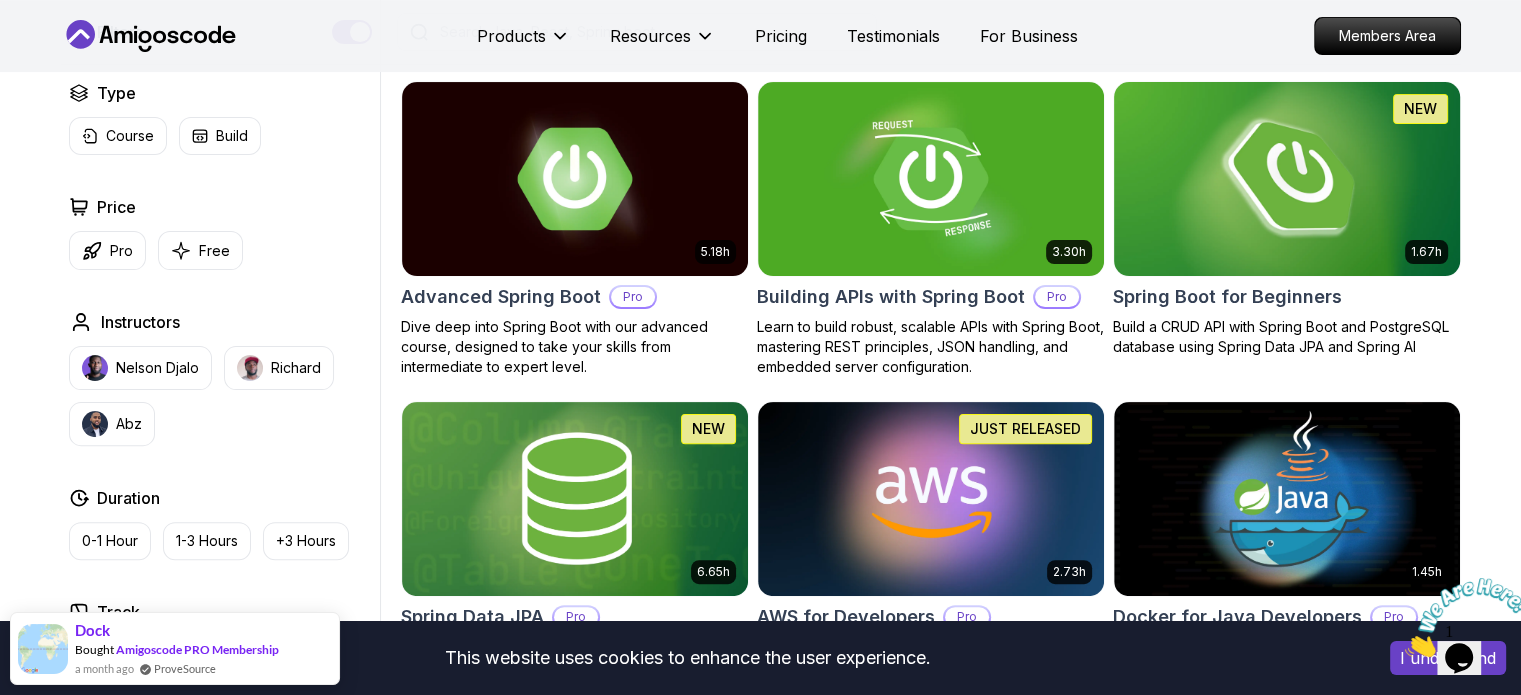 click at bounding box center (1286, 178) 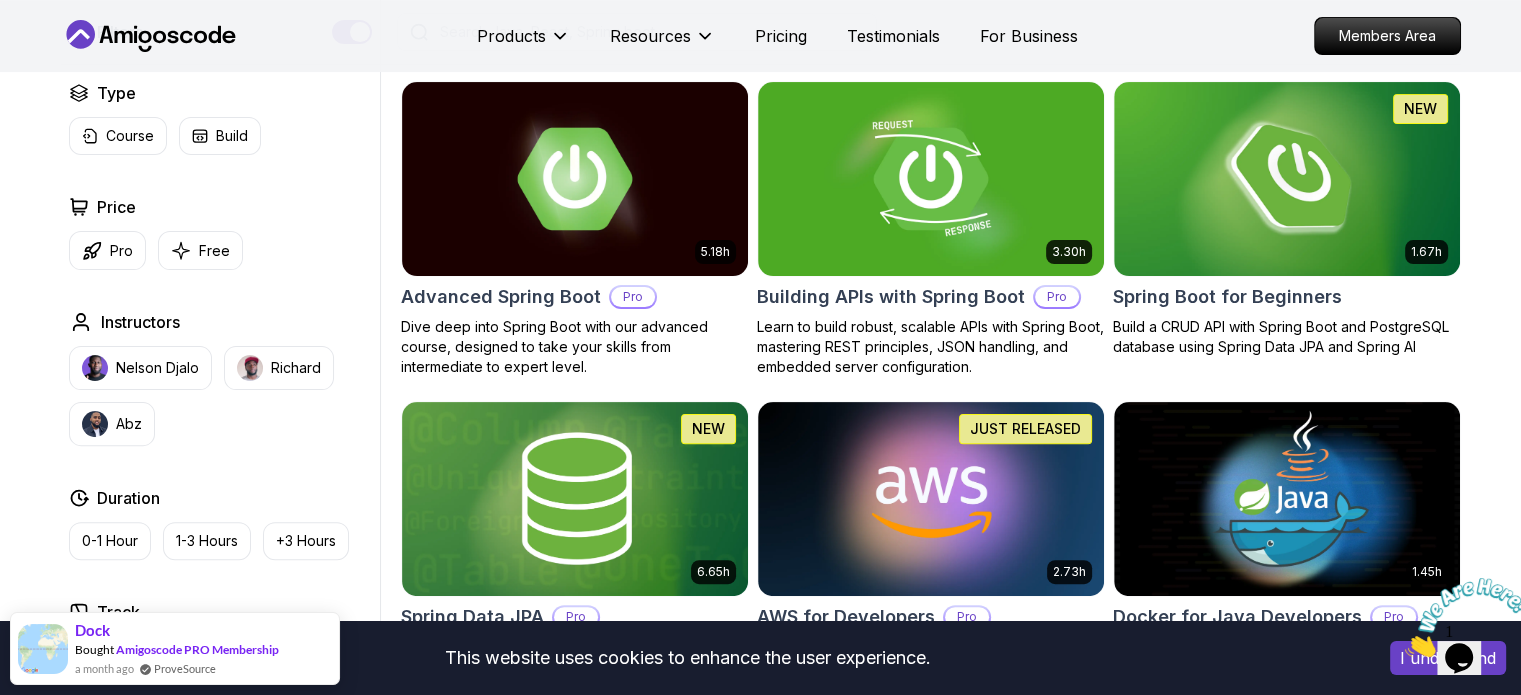 scroll, scrollTop: 0, scrollLeft: 0, axis: both 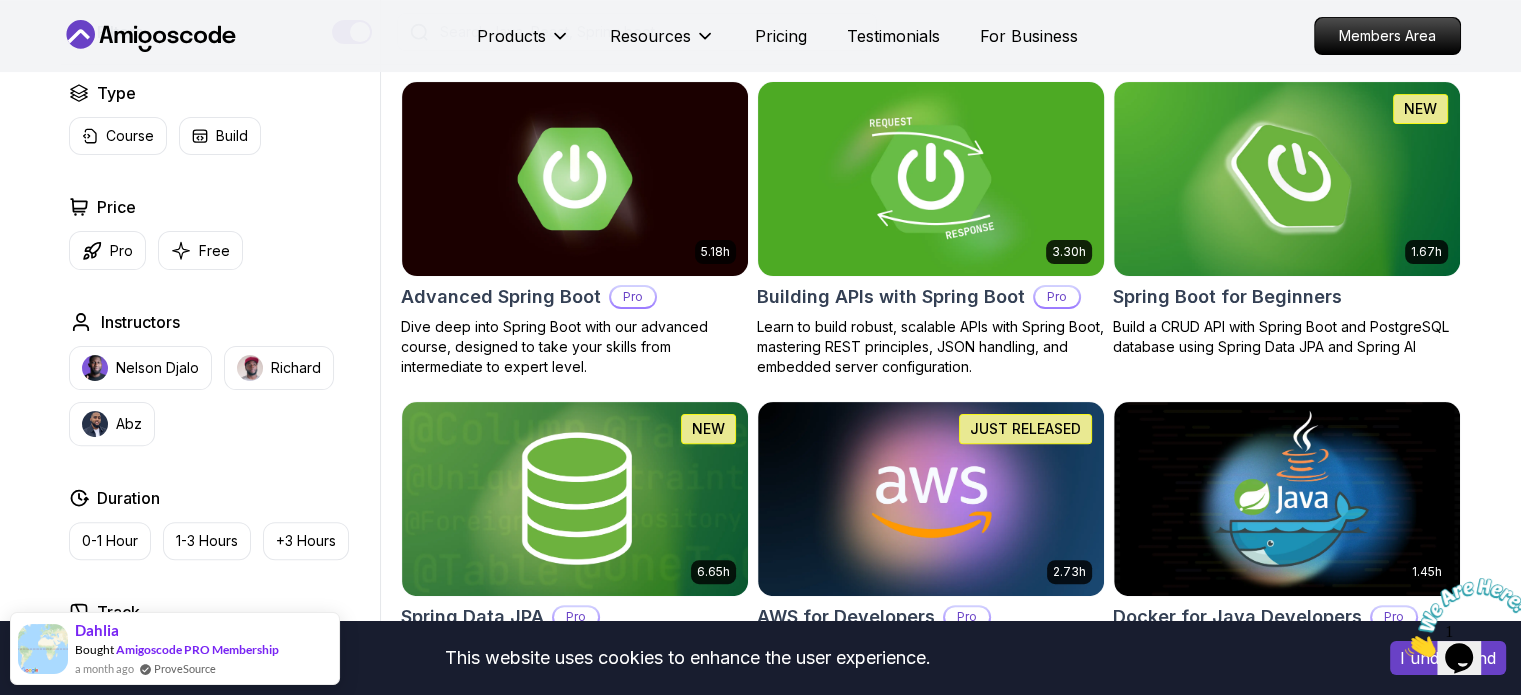 click at bounding box center (930, 178) 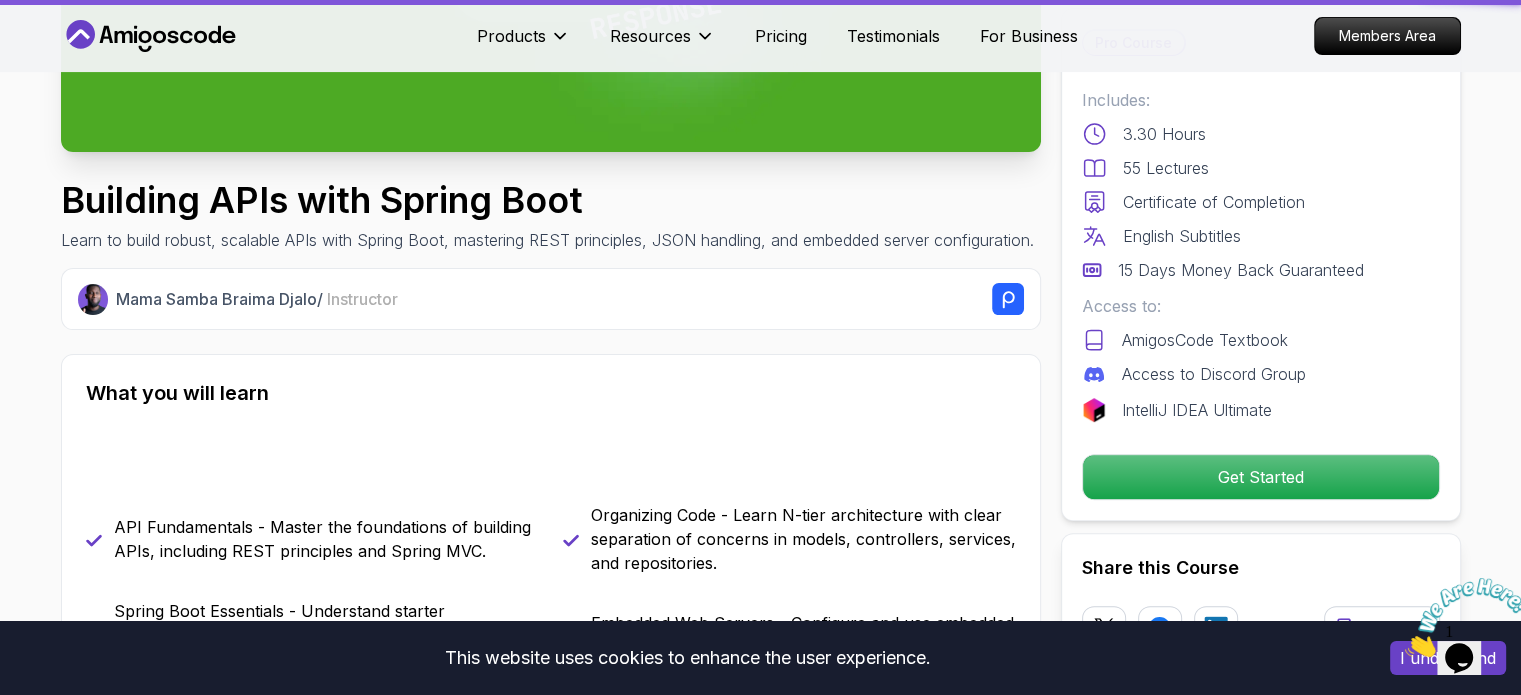 scroll, scrollTop: 0, scrollLeft: 0, axis: both 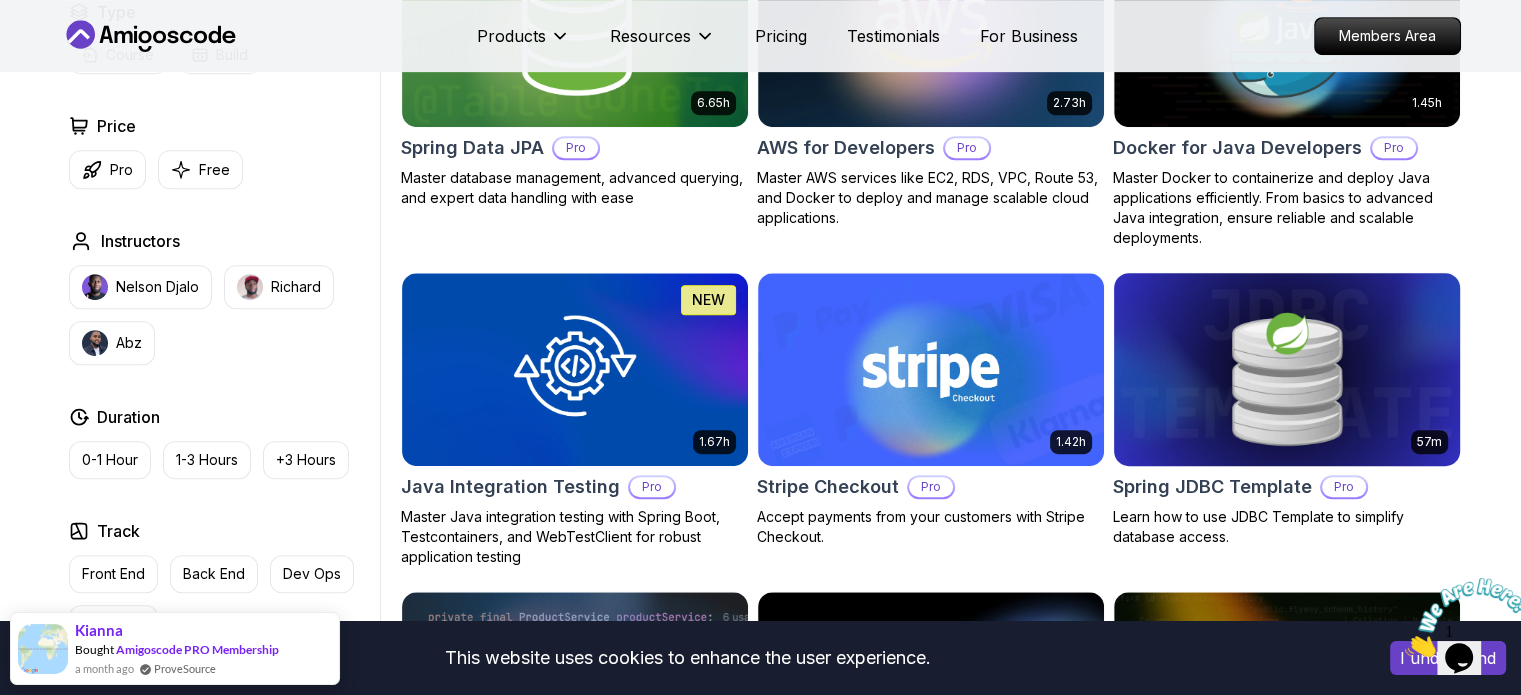 click at bounding box center (1286, 369) 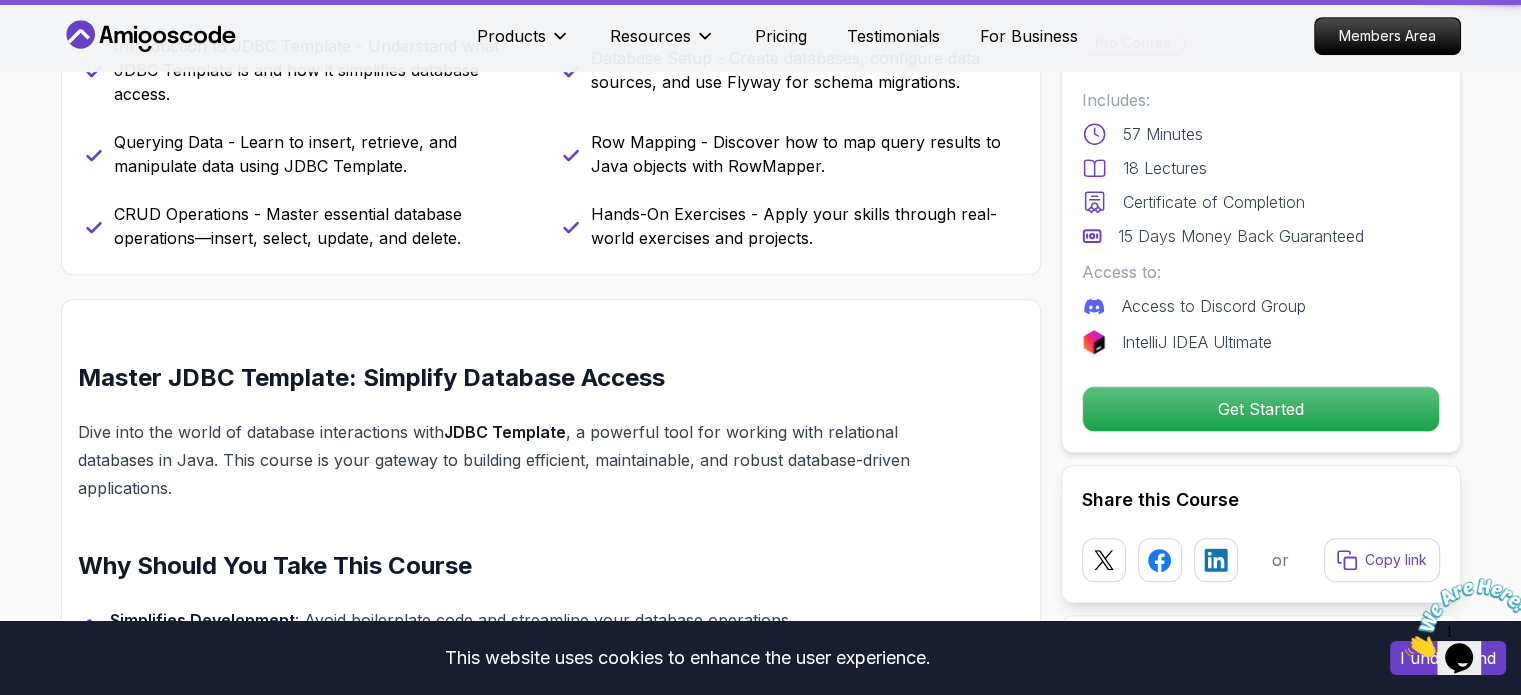 scroll, scrollTop: 0, scrollLeft: 0, axis: both 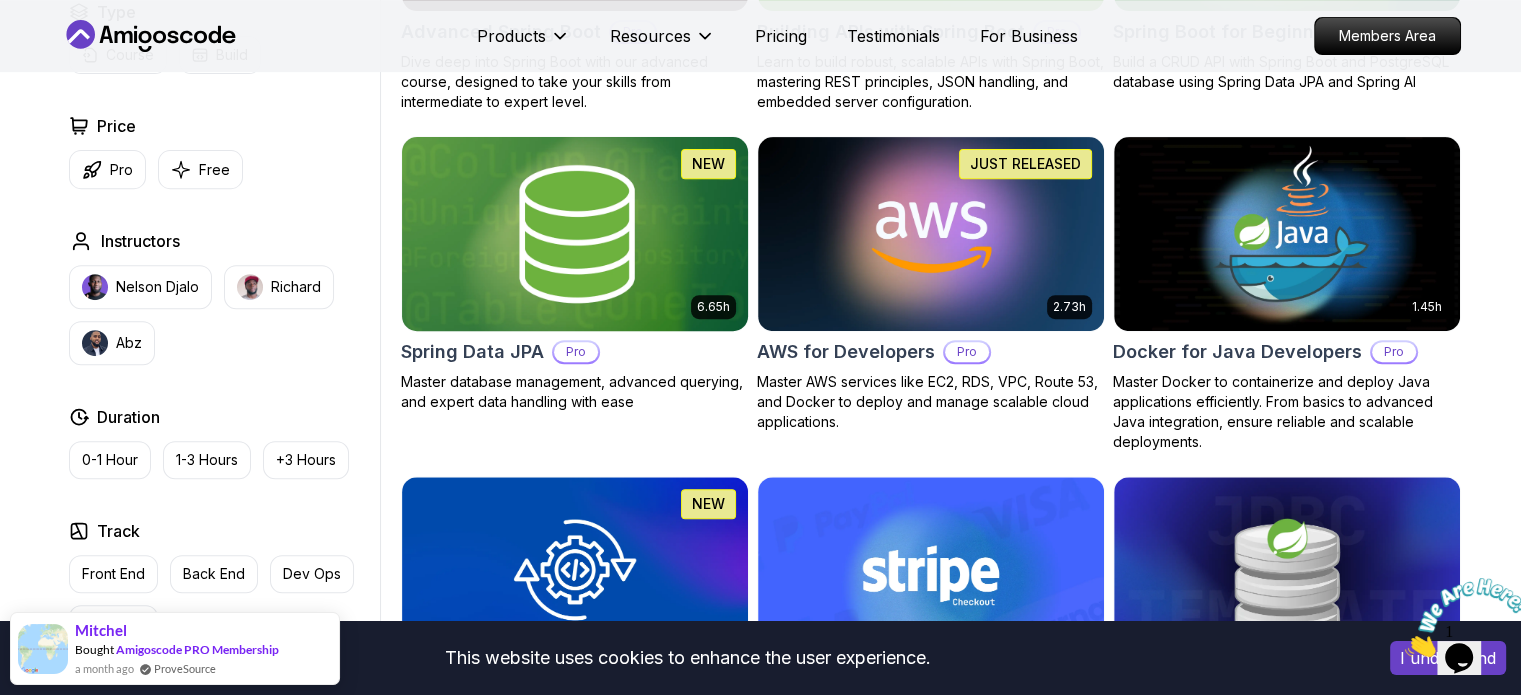 click at bounding box center [574, 233] 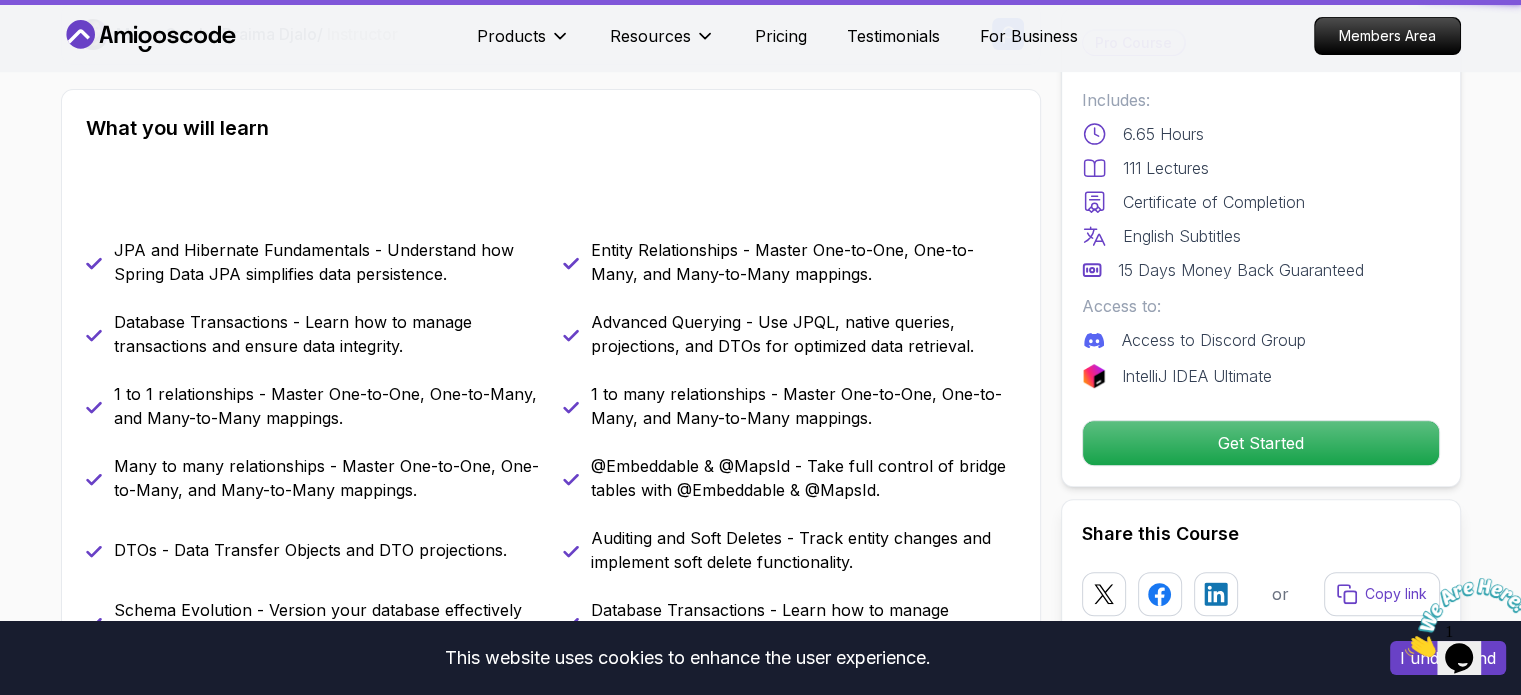 scroll, scrollTop: 0, scrollLeft: 0, axis: both 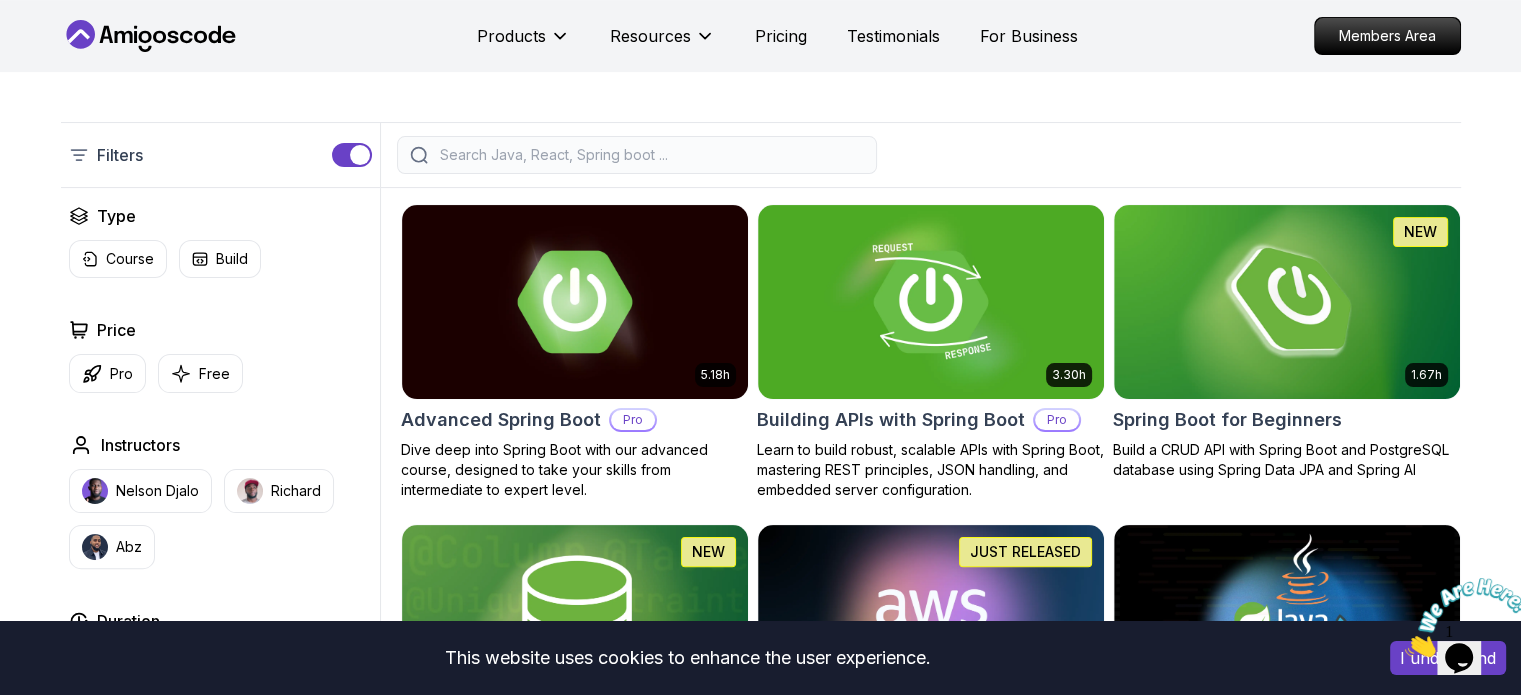click at bounding box center [650, 155] 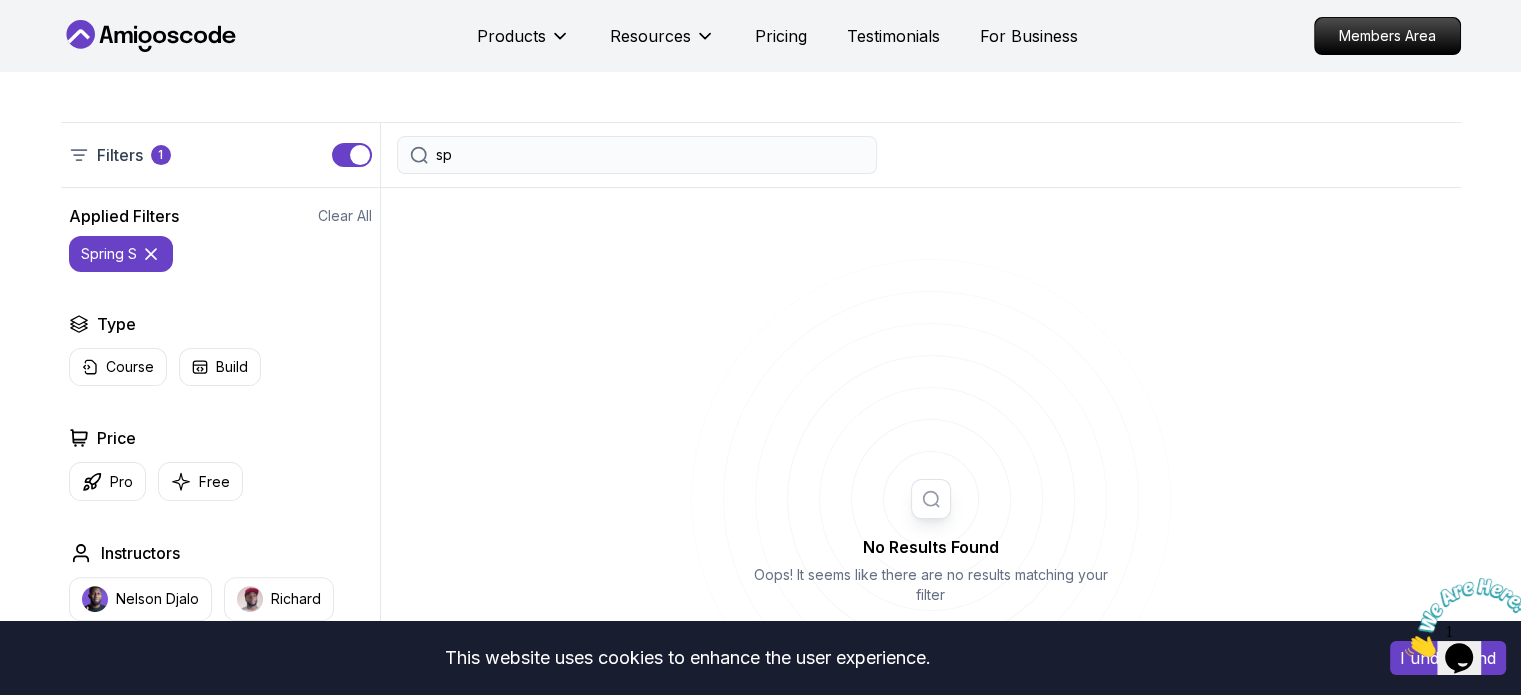 type on "s" 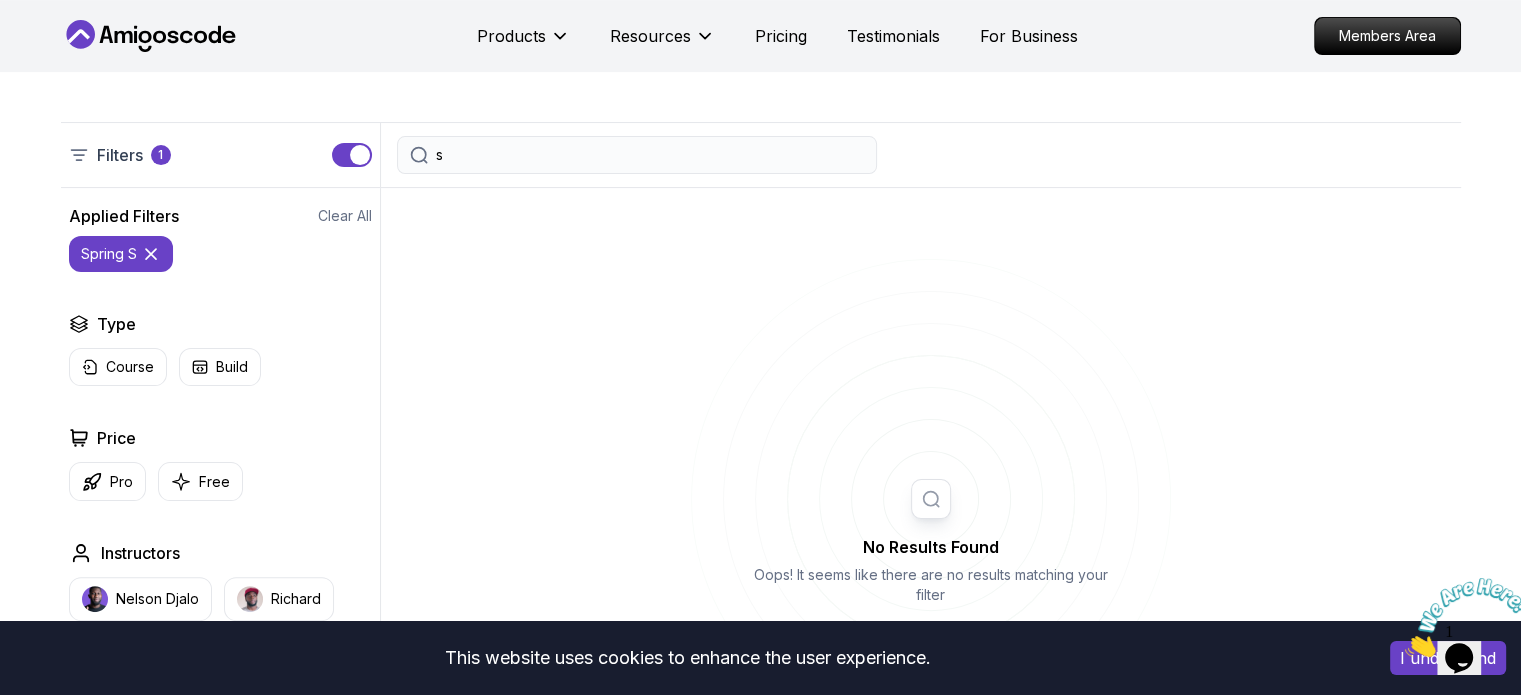 type 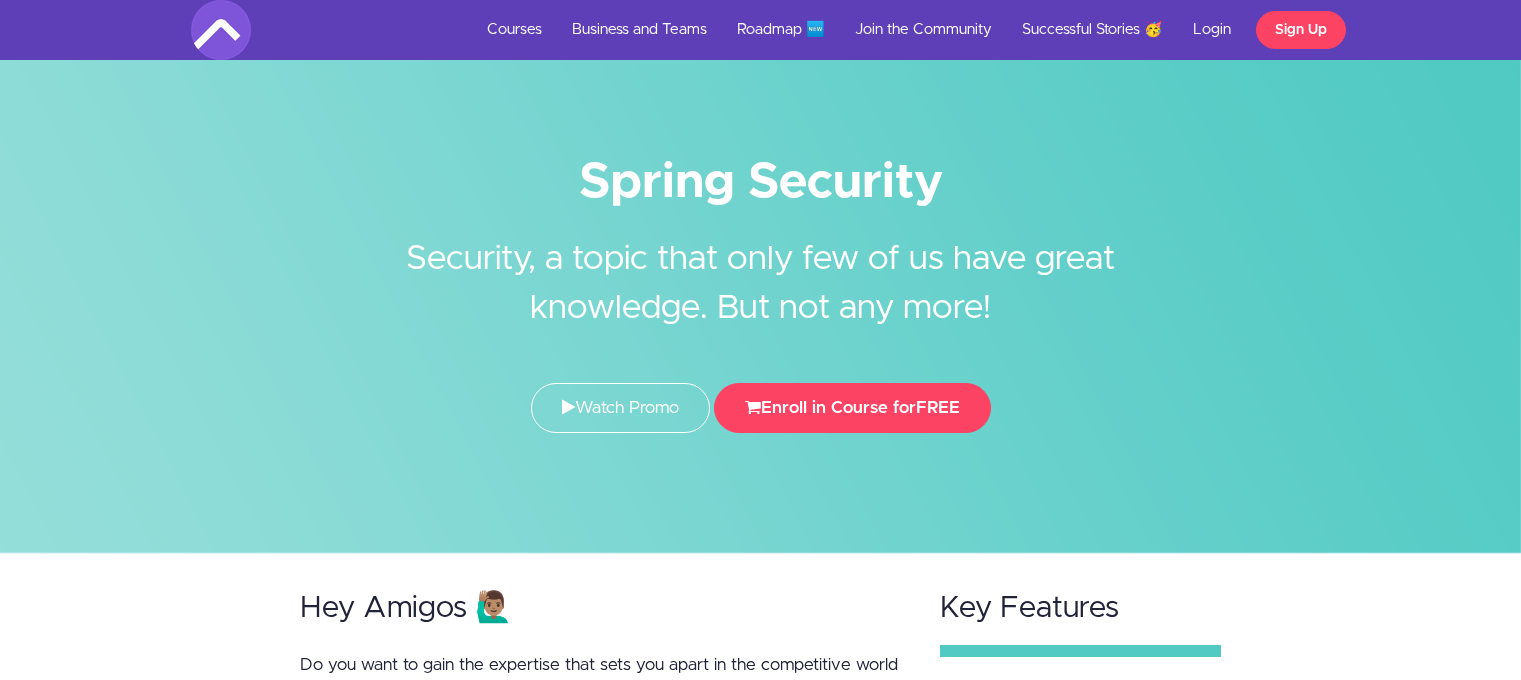 scroll, scrollTop: 0, scrollLeft: 0, axis: both 